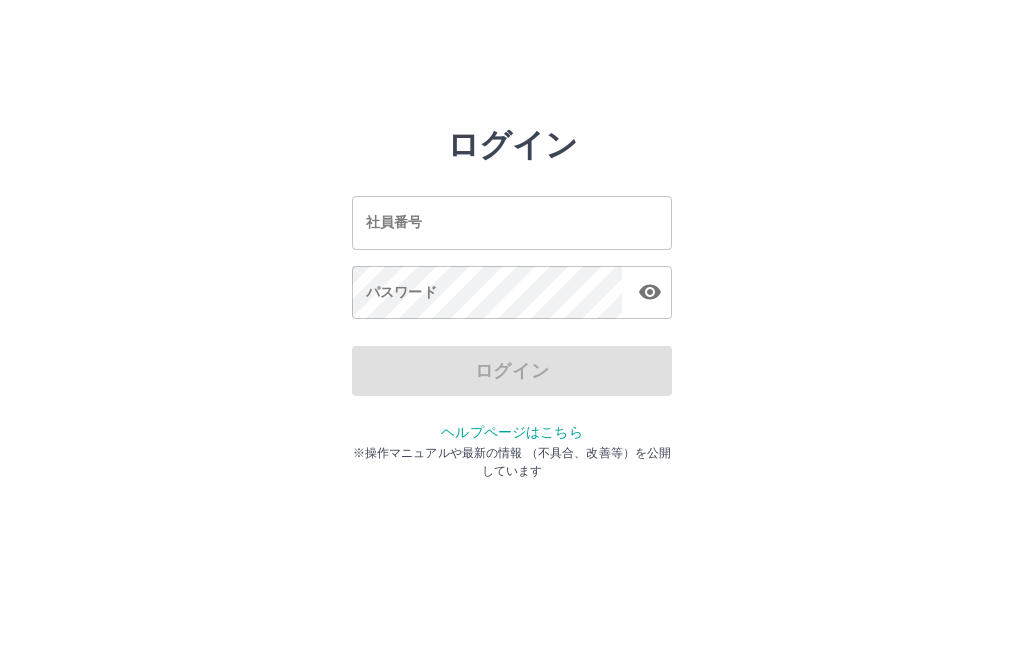 scroll, scrollTop: 0, scrollLeft: 0, axis: both 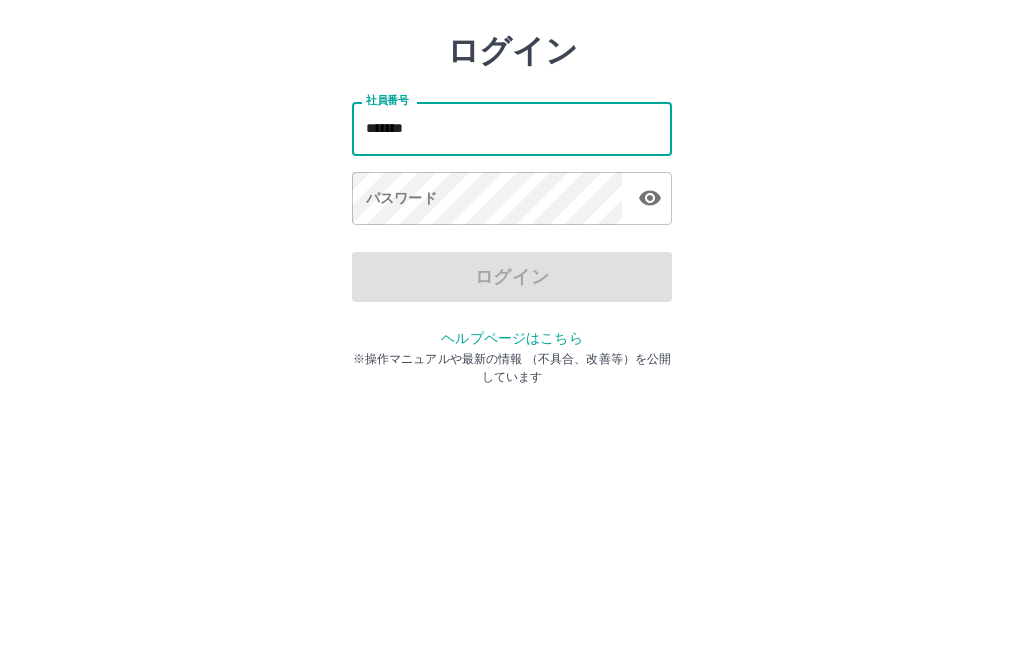 type on "*******" 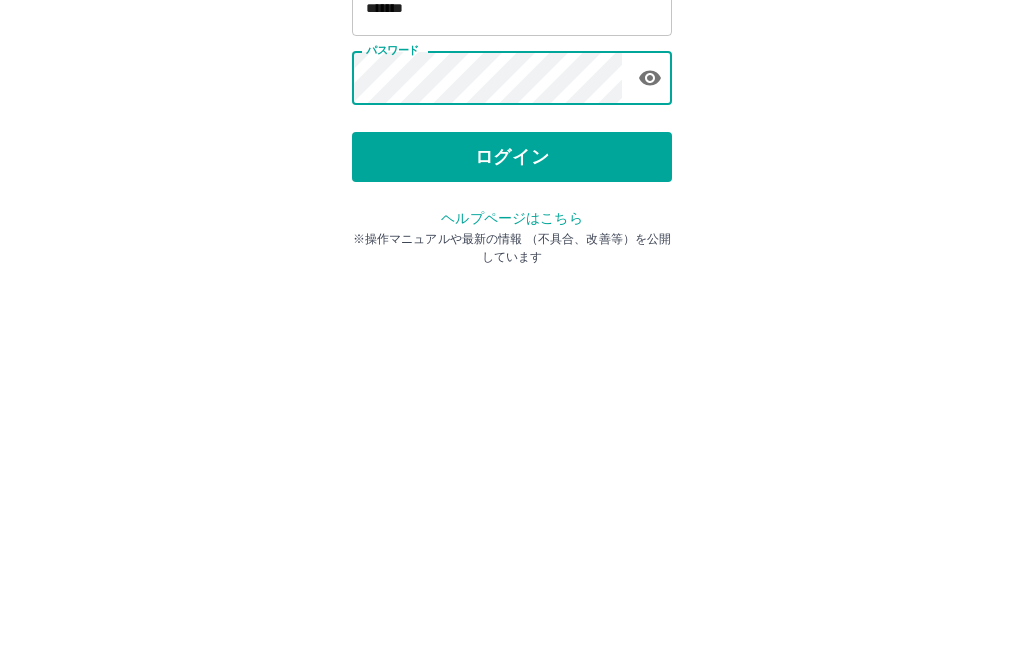 click on "ログイン" at bounding box center (512, 371) 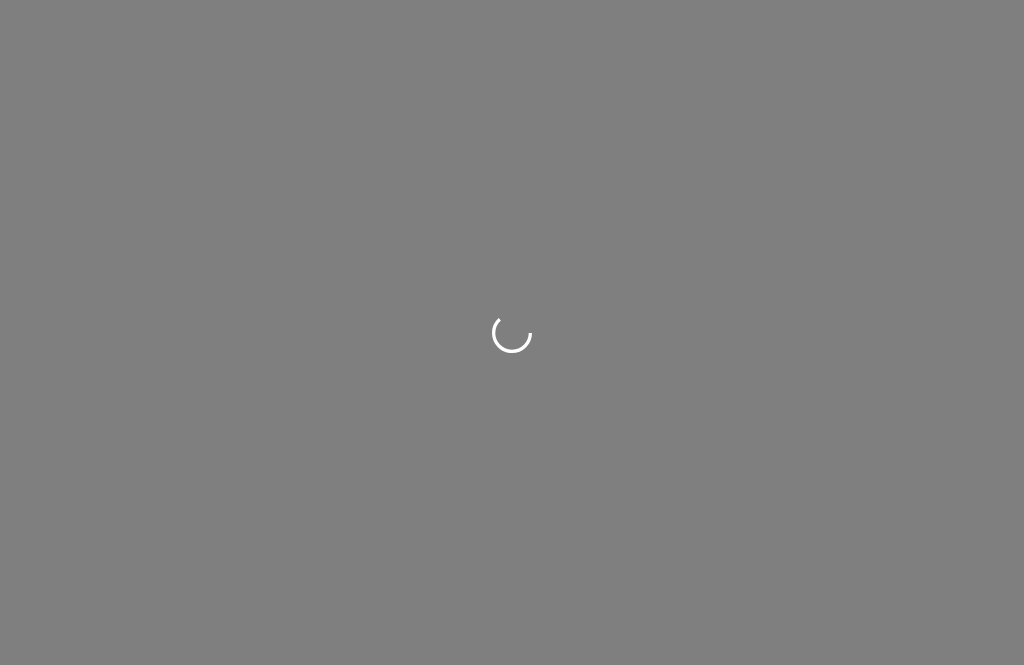 scroll, scrollTop: 0, scrollLeft: 0, axis: both 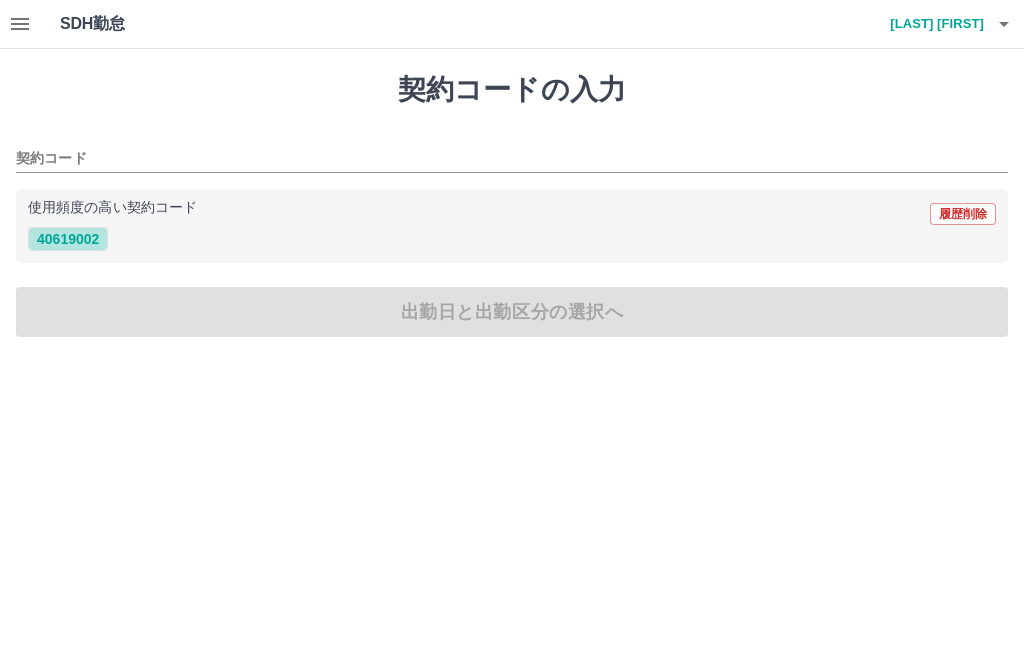 click on "40619002" at bounding box center [68, 239] 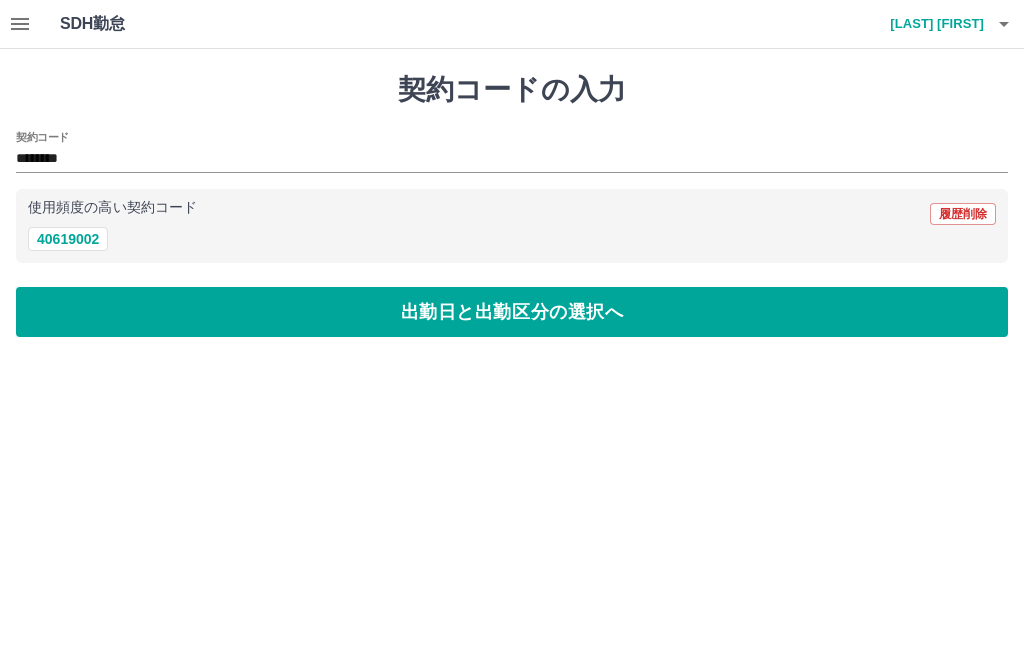 click on "出勤日と出勤区分の選択へ" at bounding box center (512, 312) 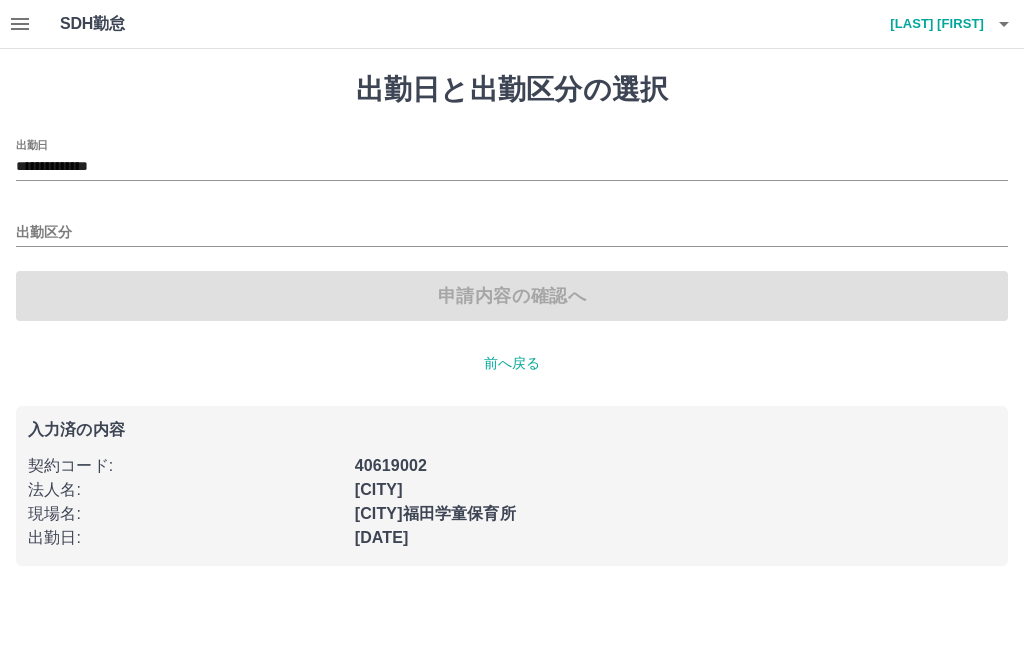 click on "出勤区分" at bounding box center (512, 233) 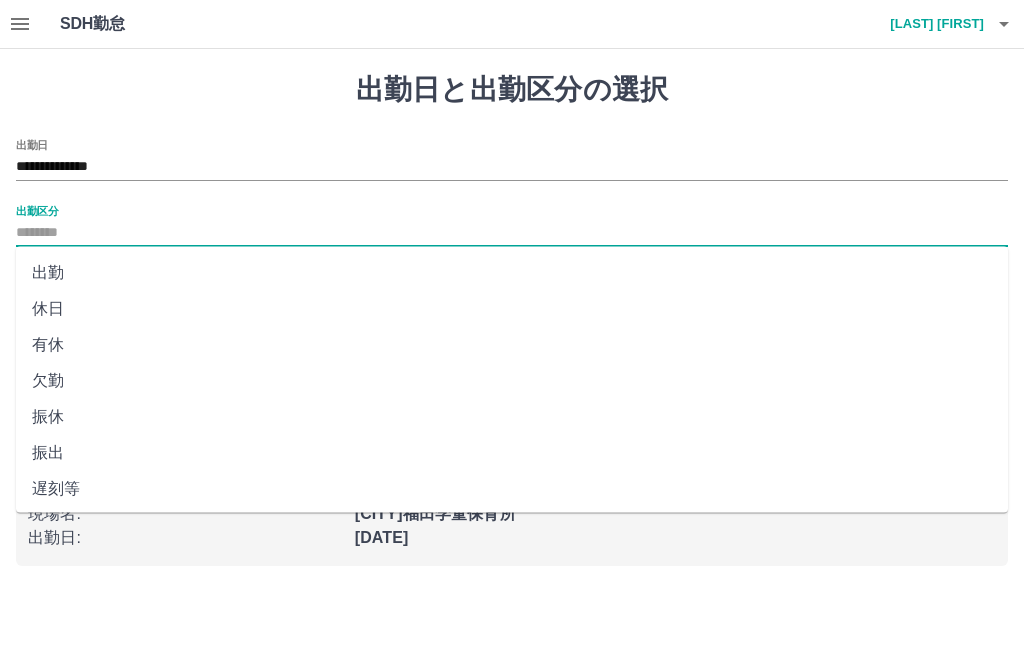 click on "出勤" at bounding box center (512, 273) 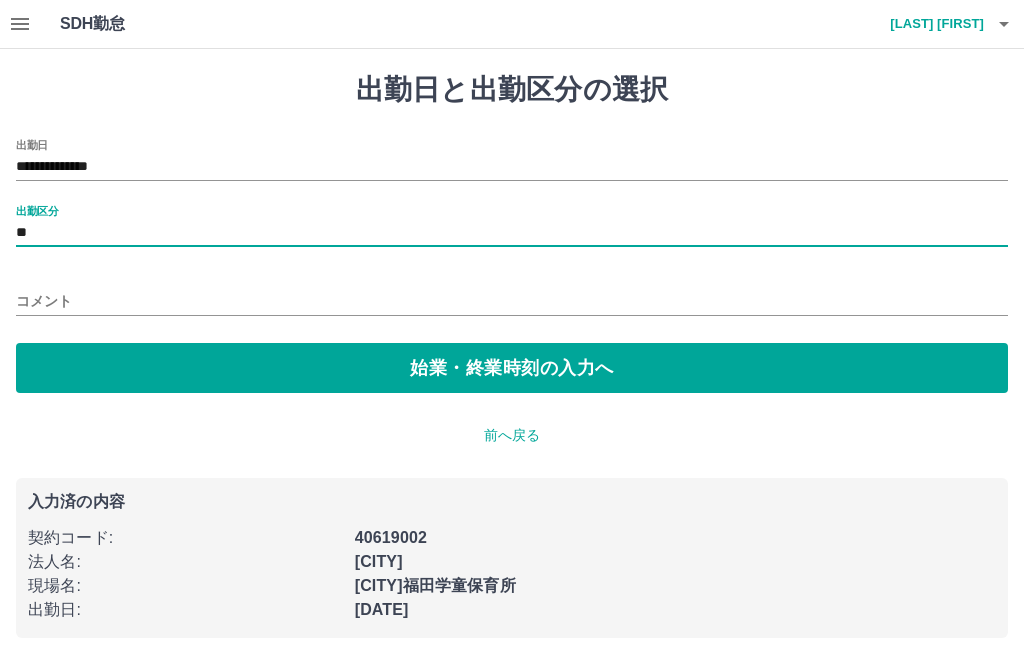 click on "コメント" at bounding box center (512, 301) 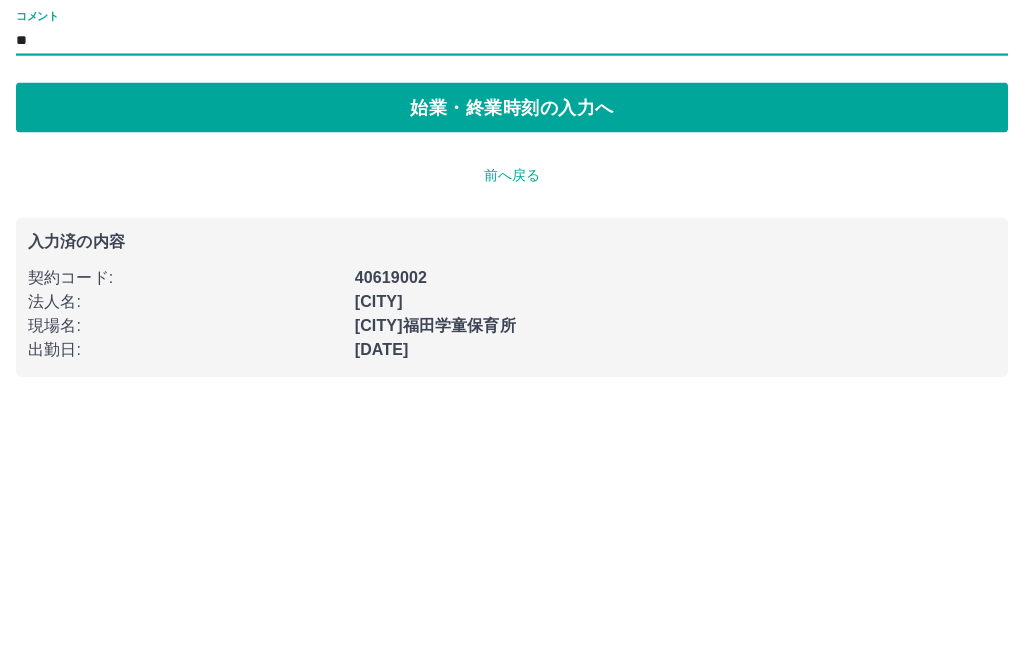 type on "**" 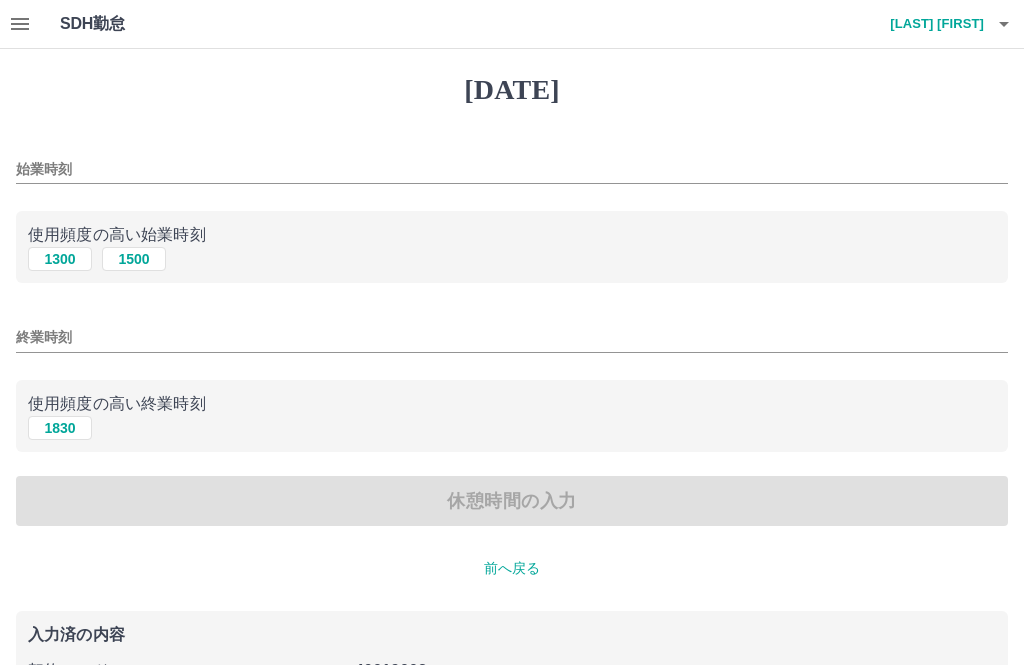 click on "始業時刻" at bounding box center (512, 169) 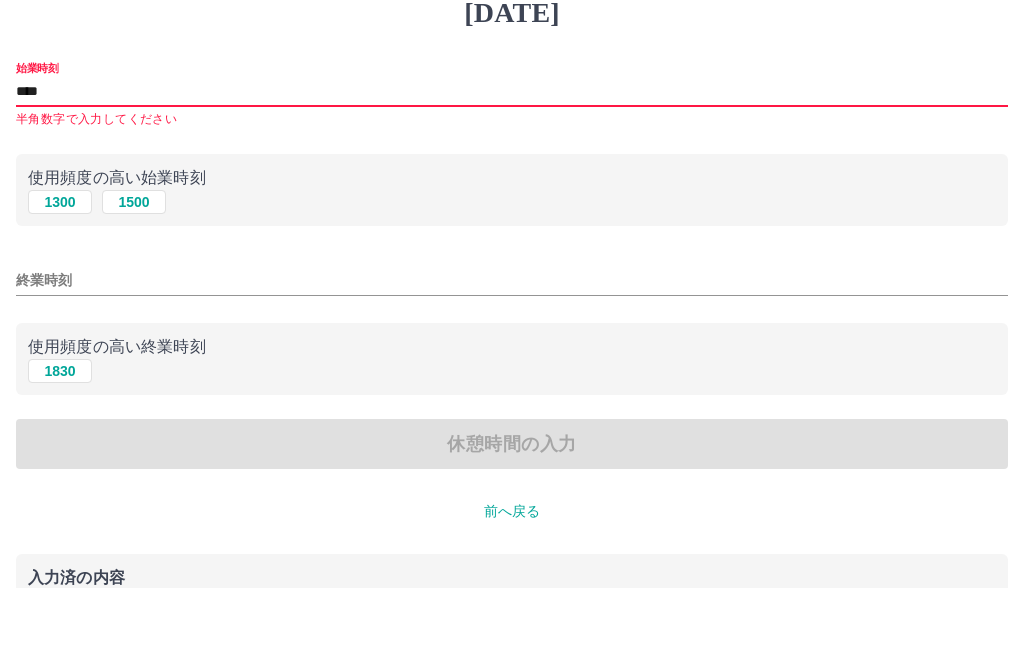 click on "1300" at bounding box center [60, 279] 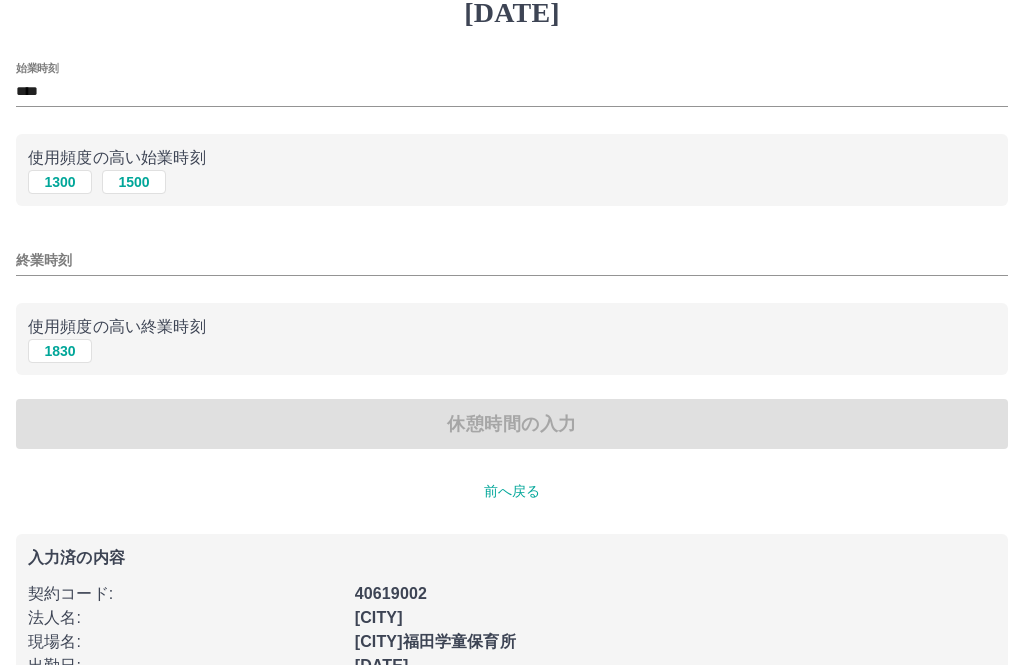 click on "終業時刻" at bounding box center (512, 260) 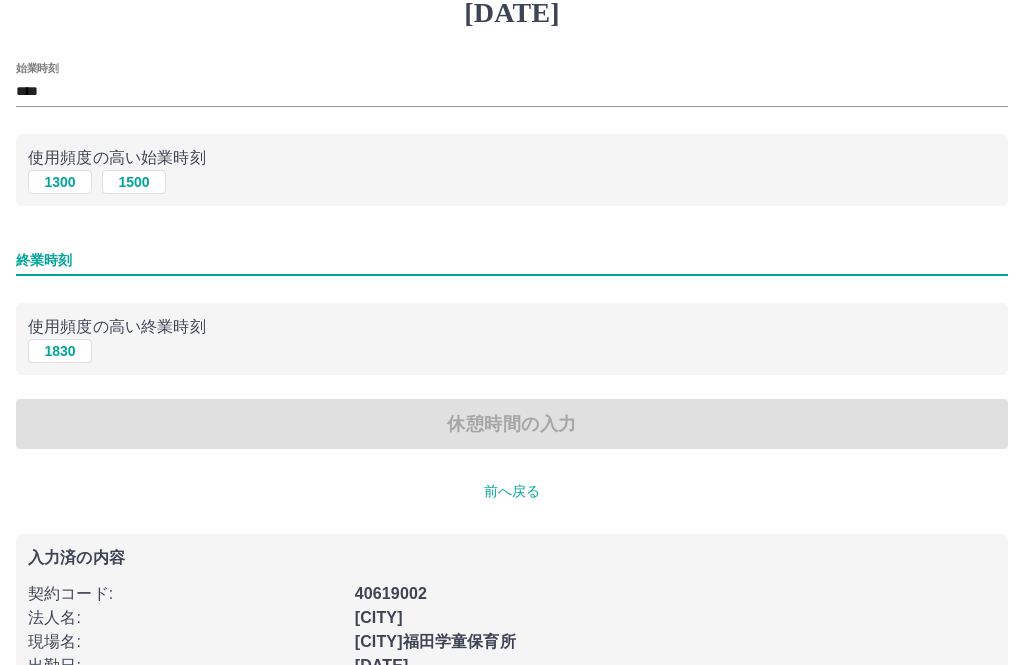 click on "1300" at bounding box center [60, 182] 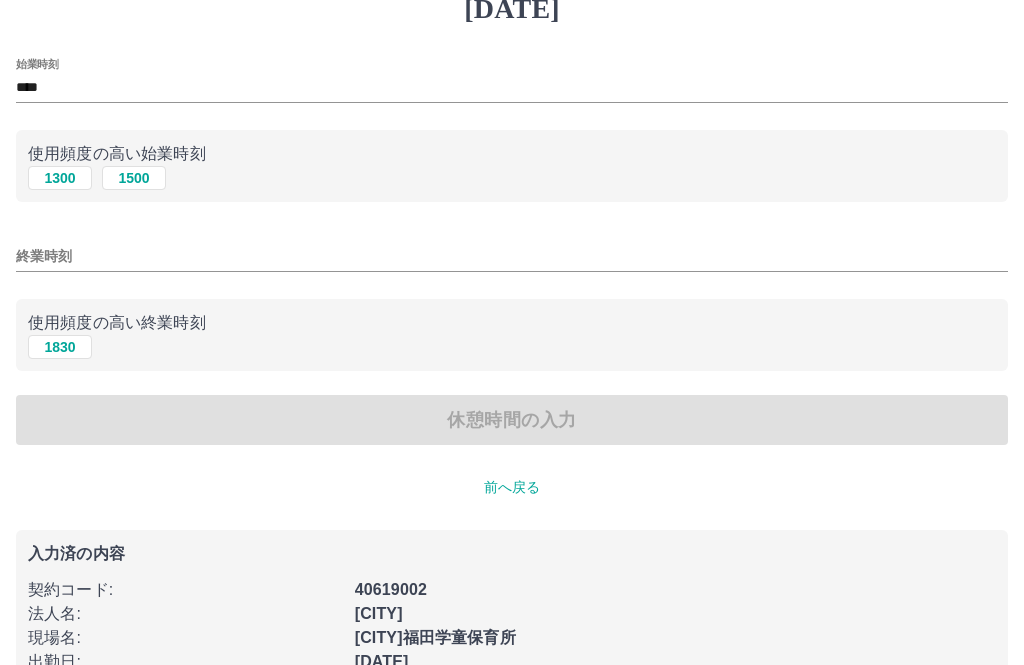 scroll, scrollTop: 116, scrollLeft: 0, axis: vertical 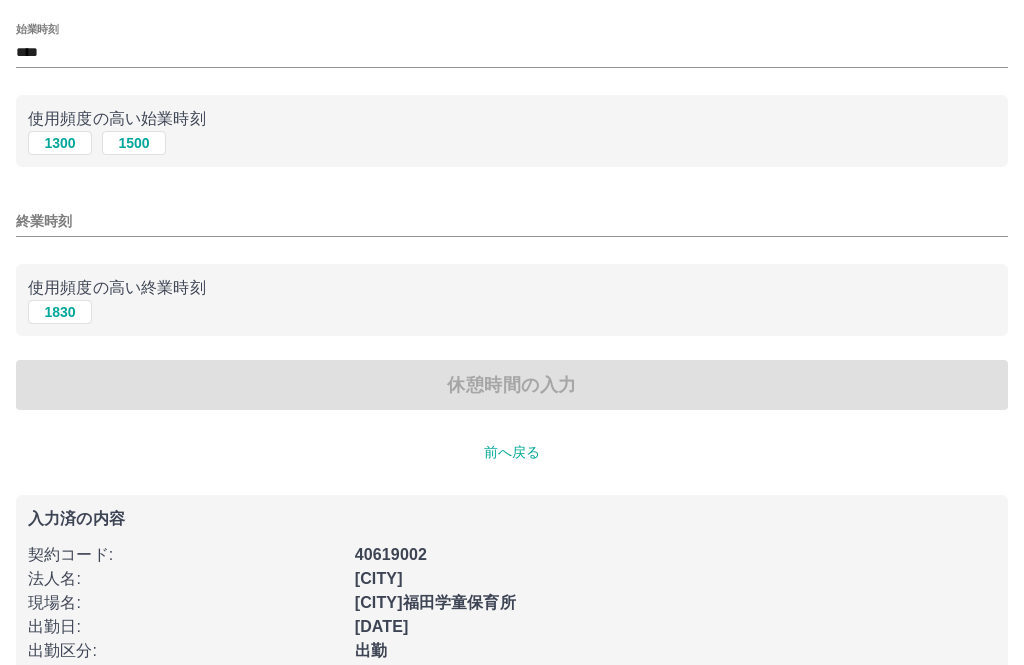 click on "終業時刻" at bounding box center (512, 221) 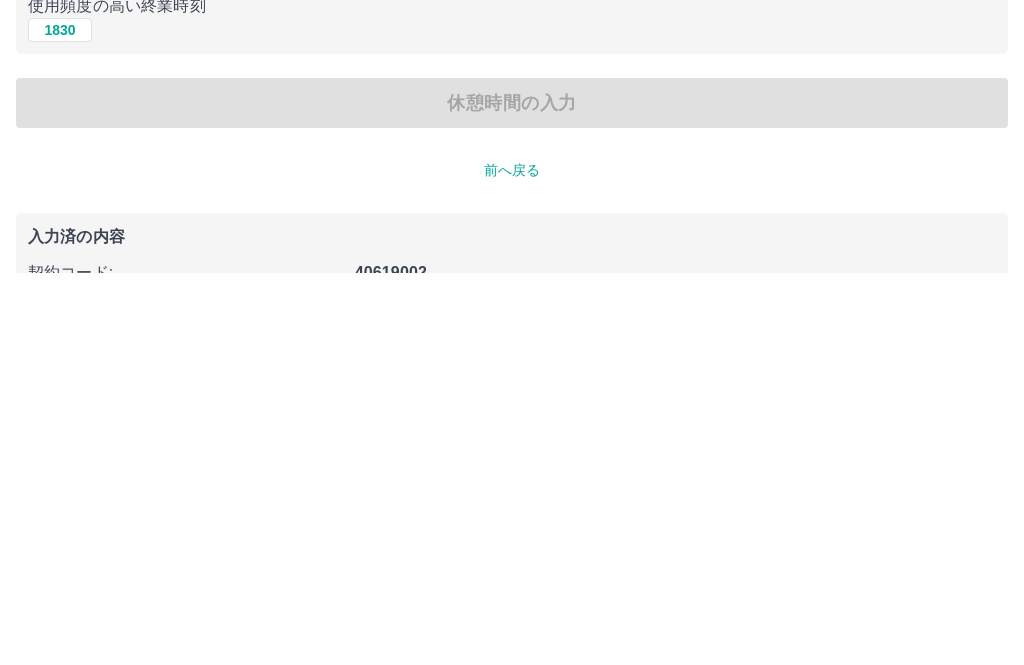 scroll, scrollTop: 0, scrollLeft: 0, axis: both 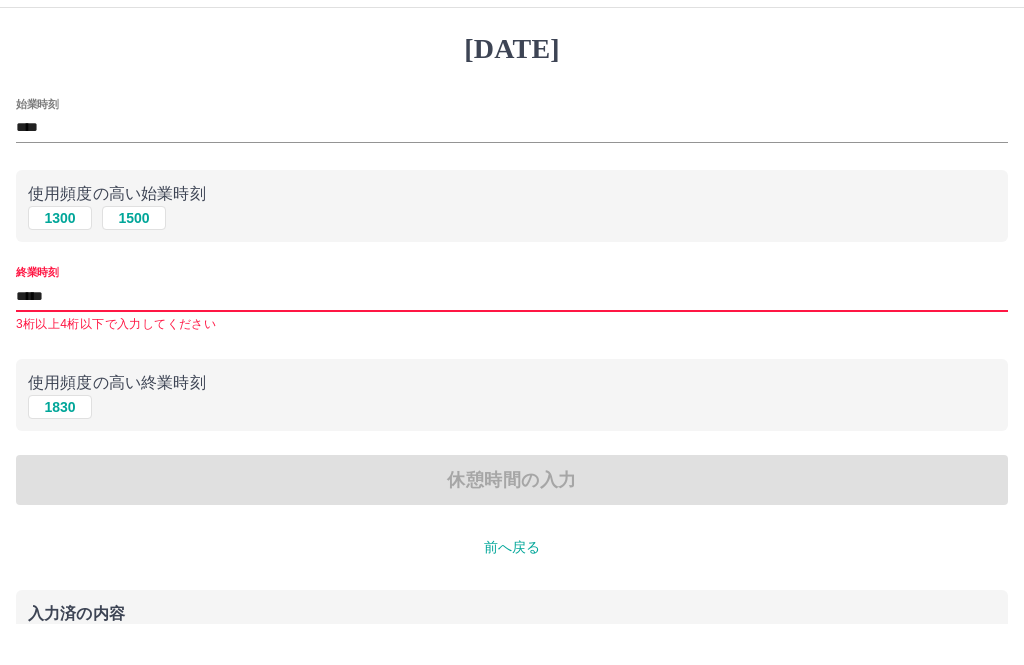 type on "*****" 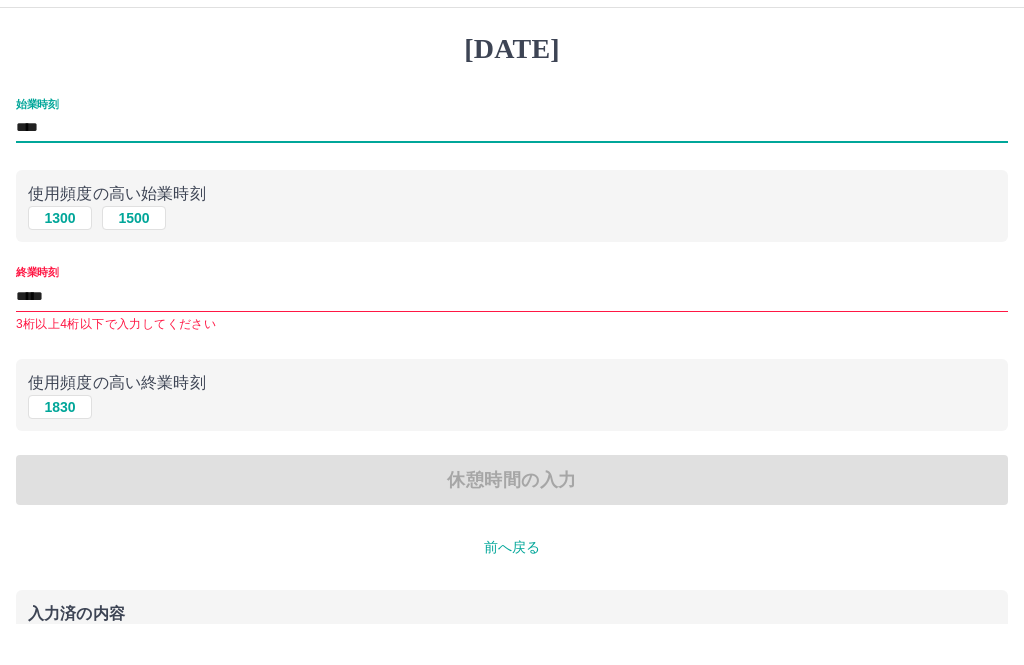 click on "****" at bounding box center (512, 169) 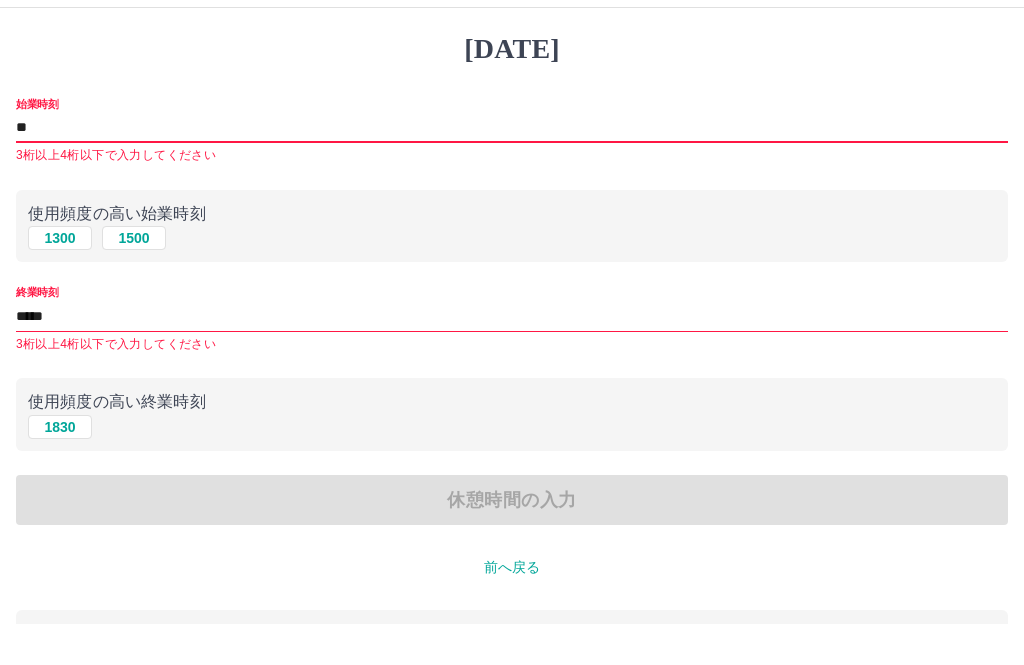 type on "*" 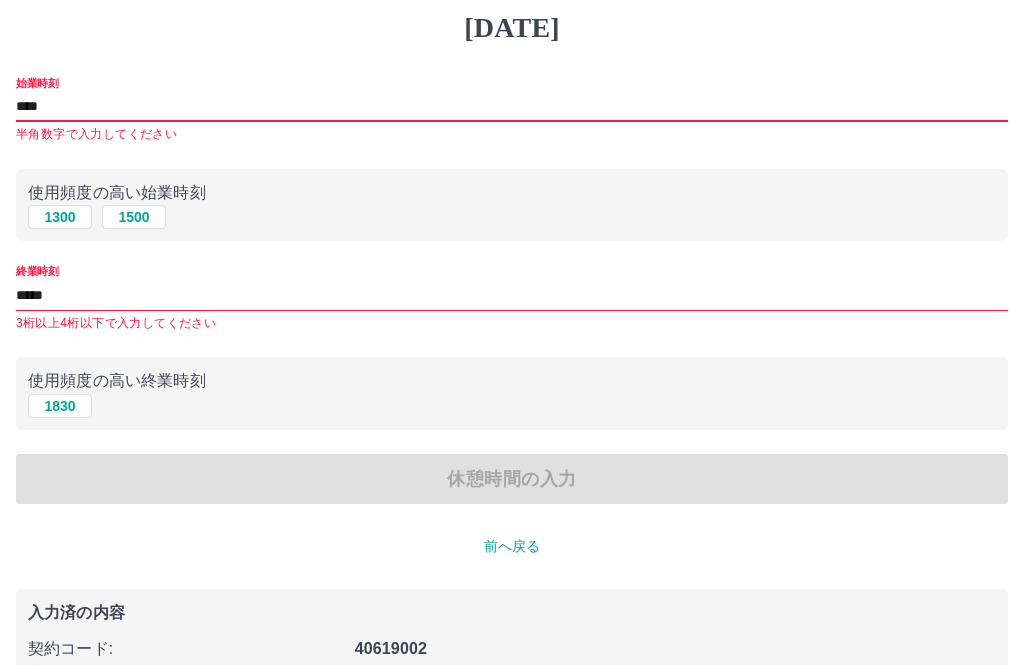 scroll, scrollTop: 0, scrollLeft: 0, axis: both 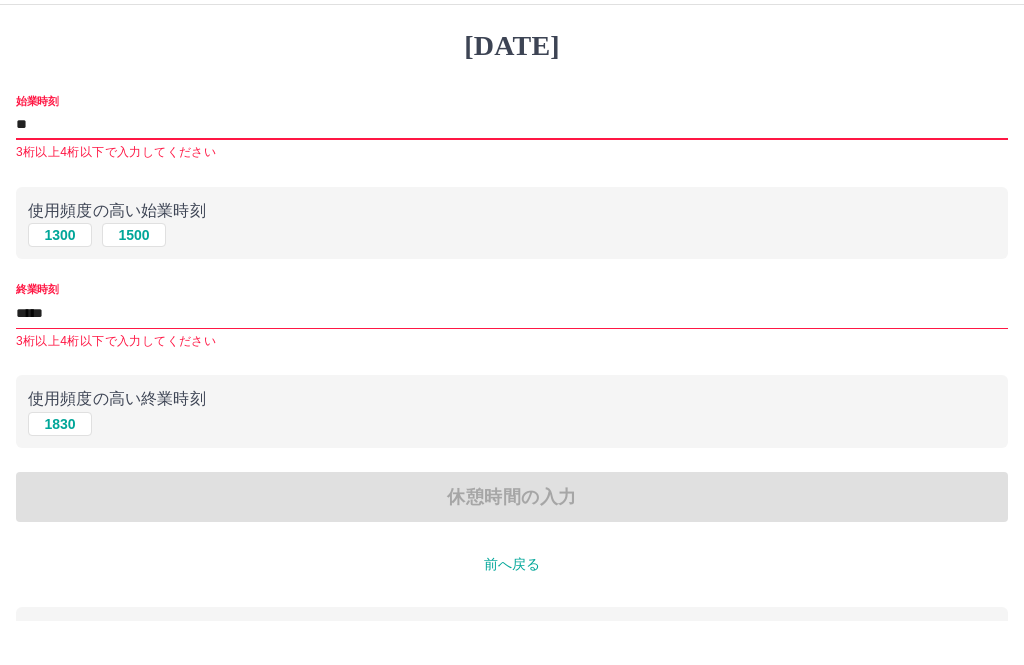 type on "*" 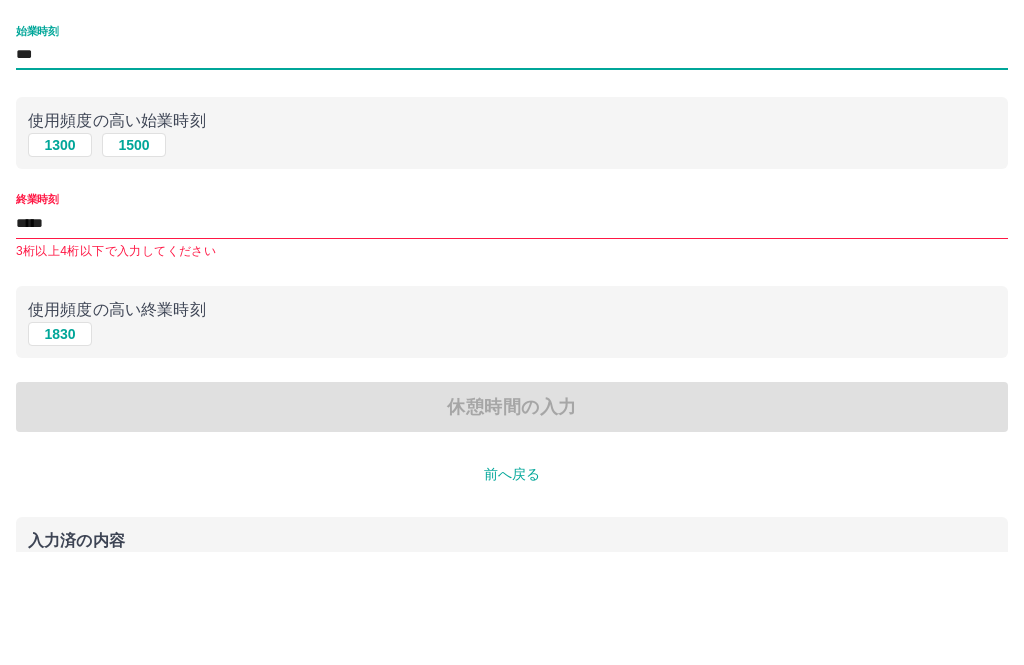 type on "***" 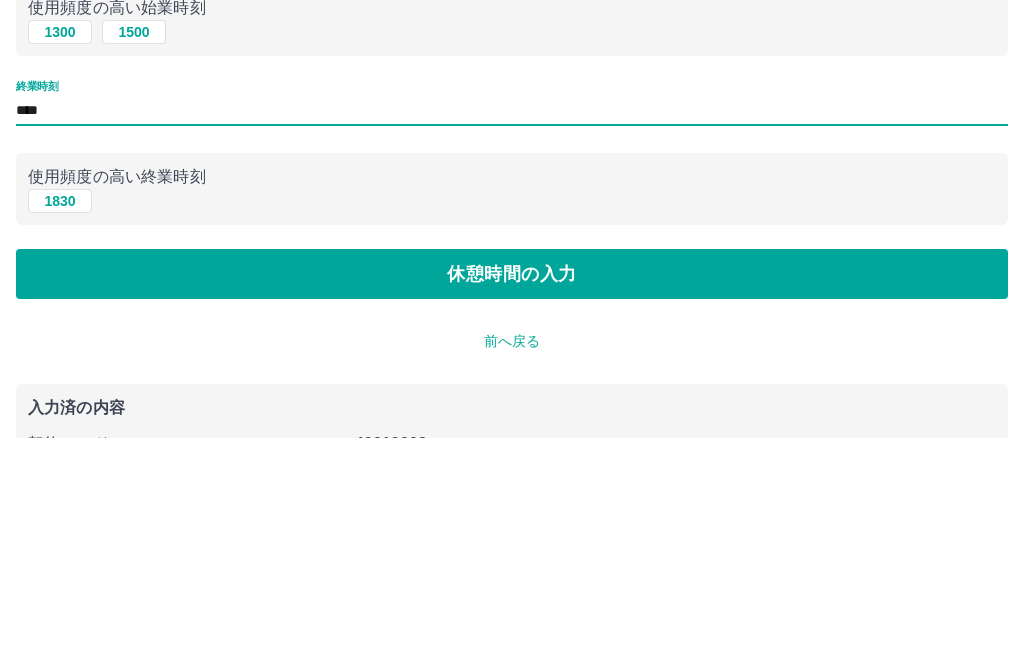 type on "****" 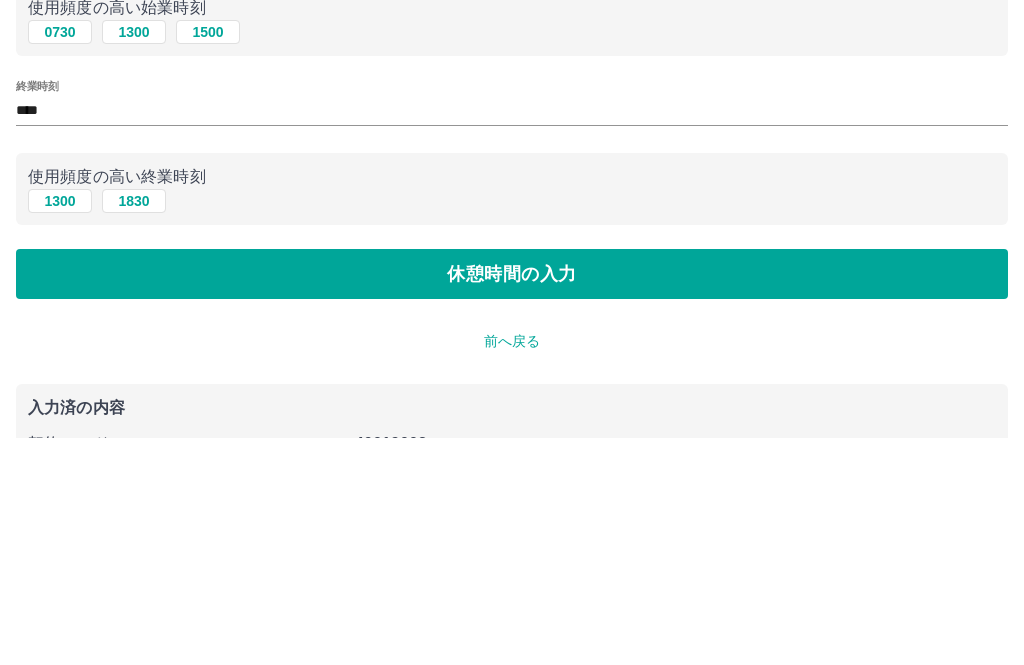 scroll, scrollTop: 116, scrollLeft: 0, axis: vertical 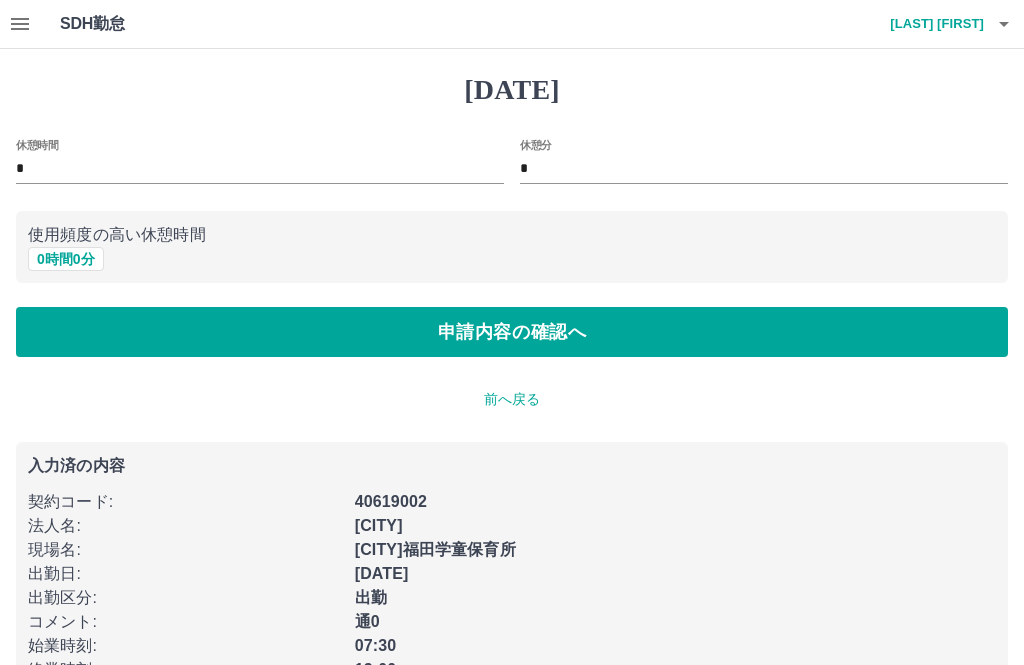 click on "0 時間 0 分" at bounding box center (66, 259) 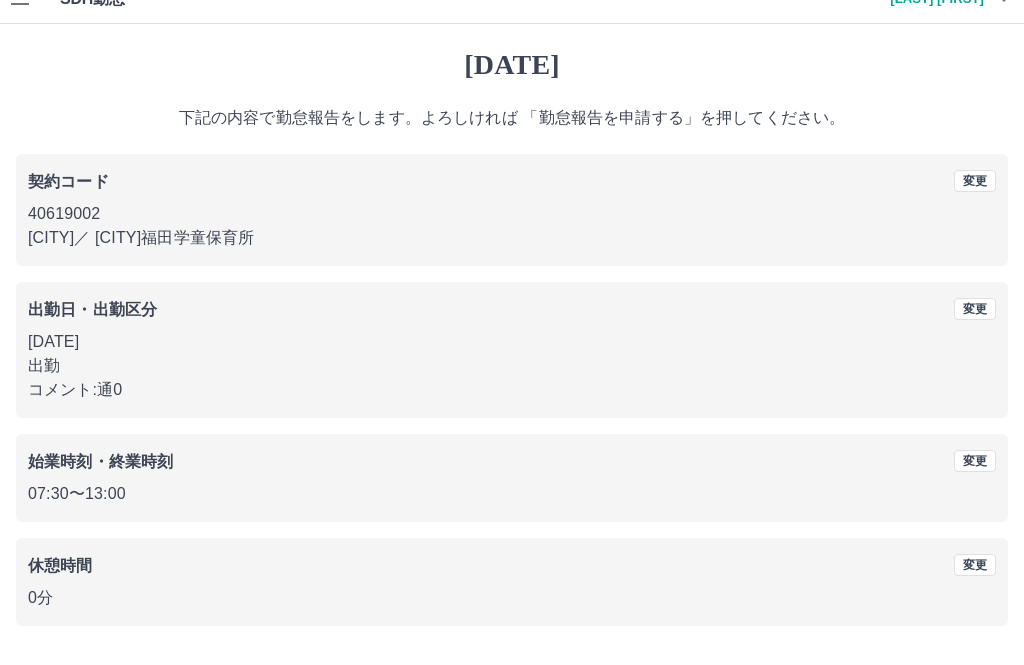 scroll, scrollTop: 19, scrollLeft: 0, axis: vertical 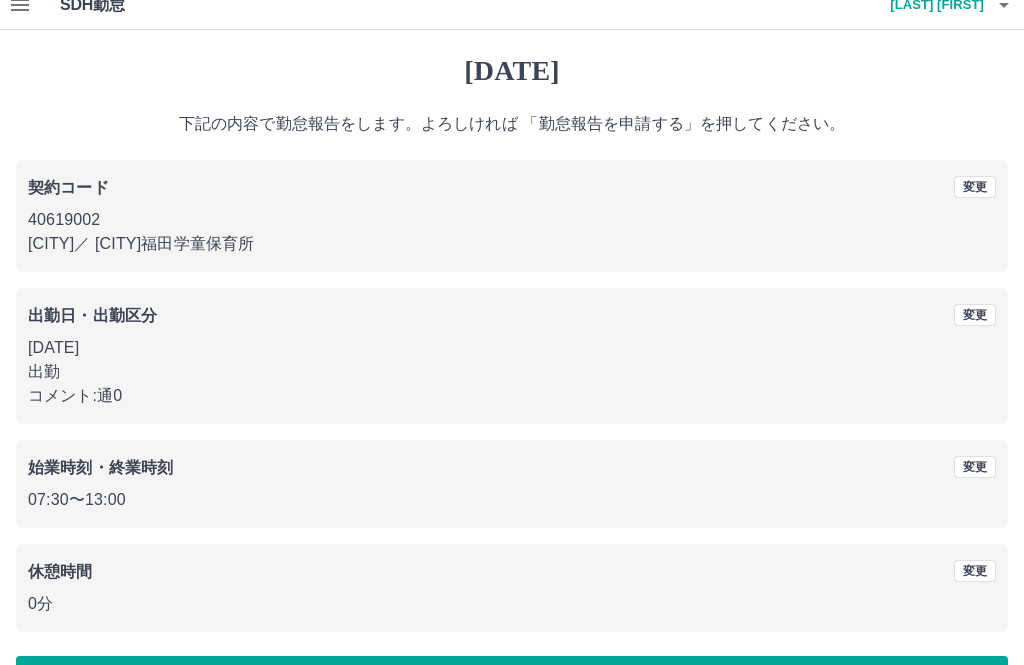 click on "勤怠報告を申請する" at bounding box center [512, 681] 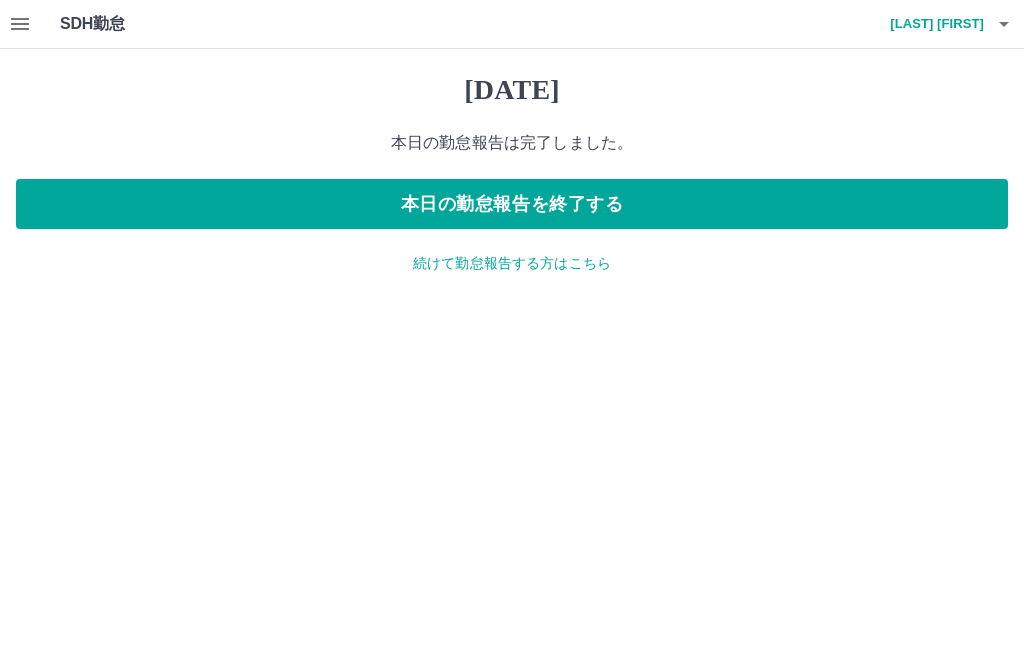 click on "続けて勤怠報告する方はこちら" at bounding box center (512, 263) 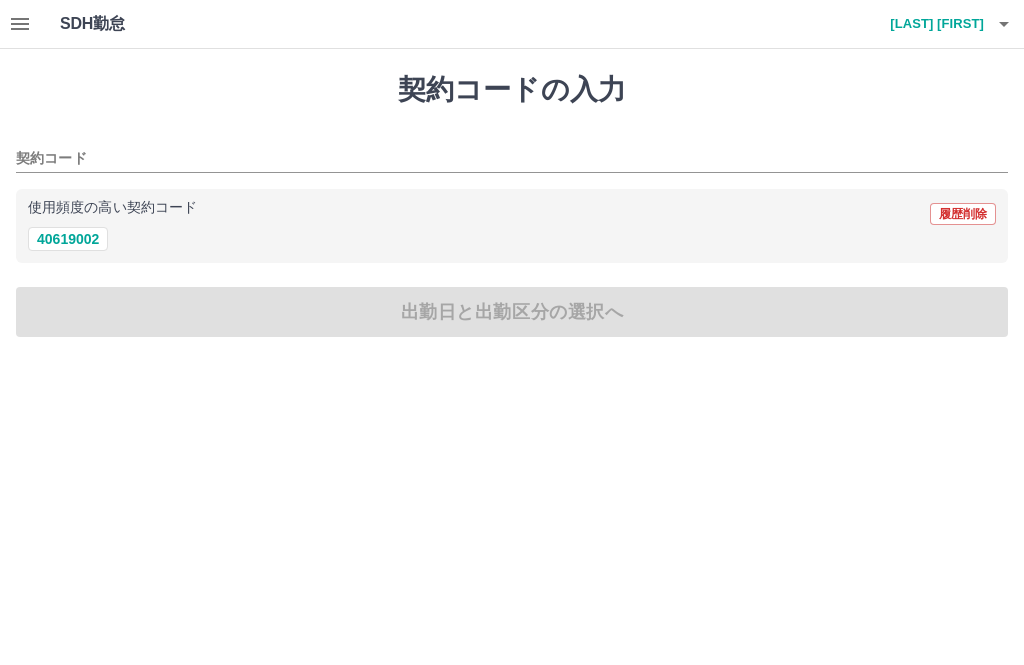 click on "契約コード" at bounding box center (512, 152) 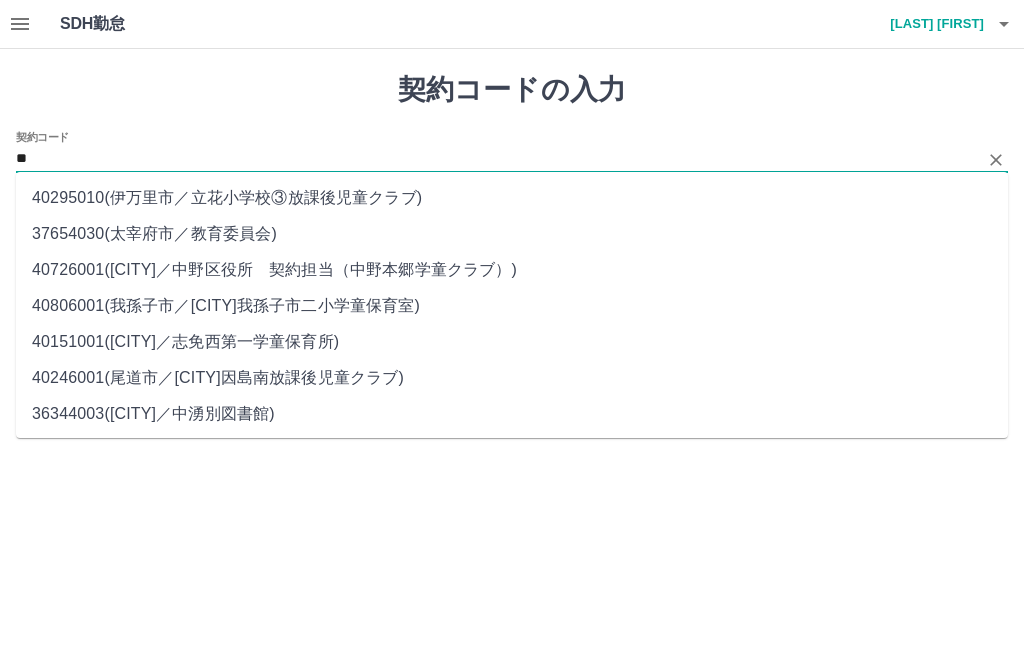 type on "**" 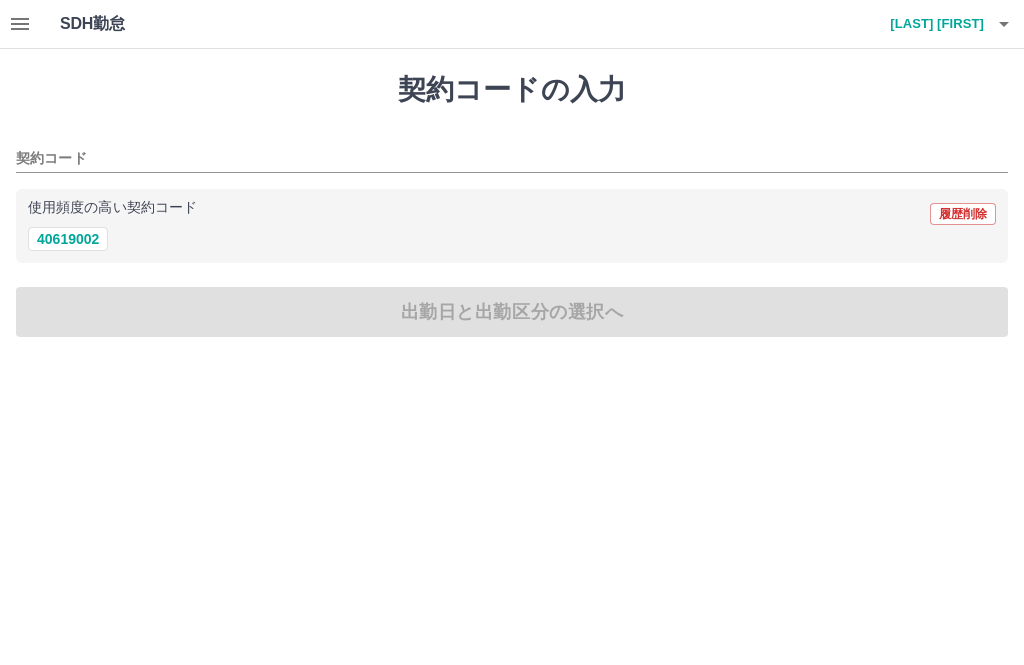 click on "契約コード" at bounding box center (497, 159) 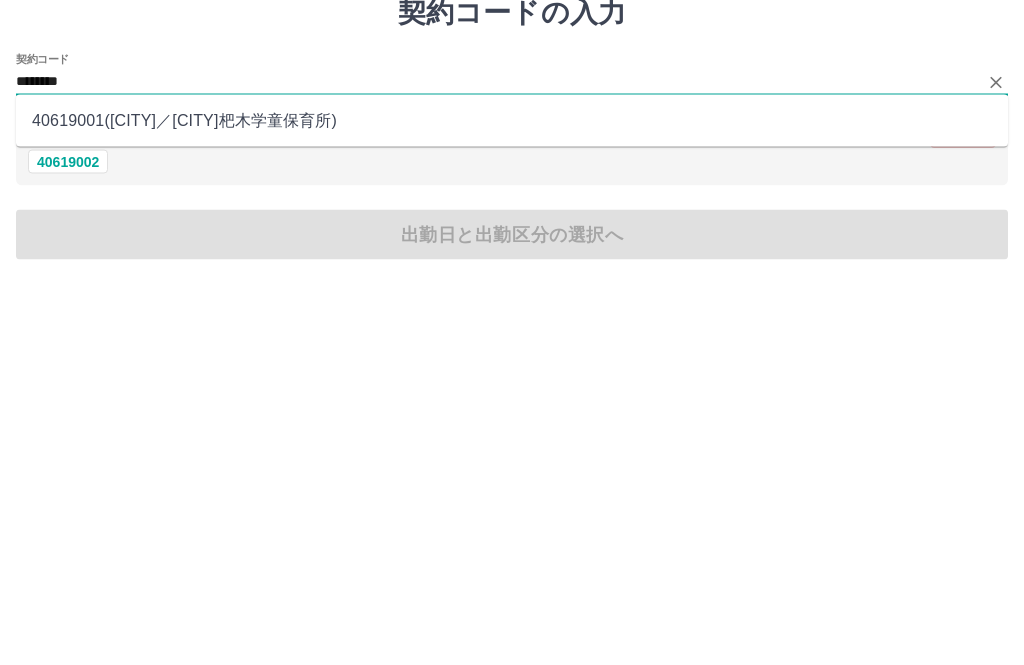 click on "40619001  ( [CITY] ／ 杷木学童保育所 )" at bounding box center [512, 198] 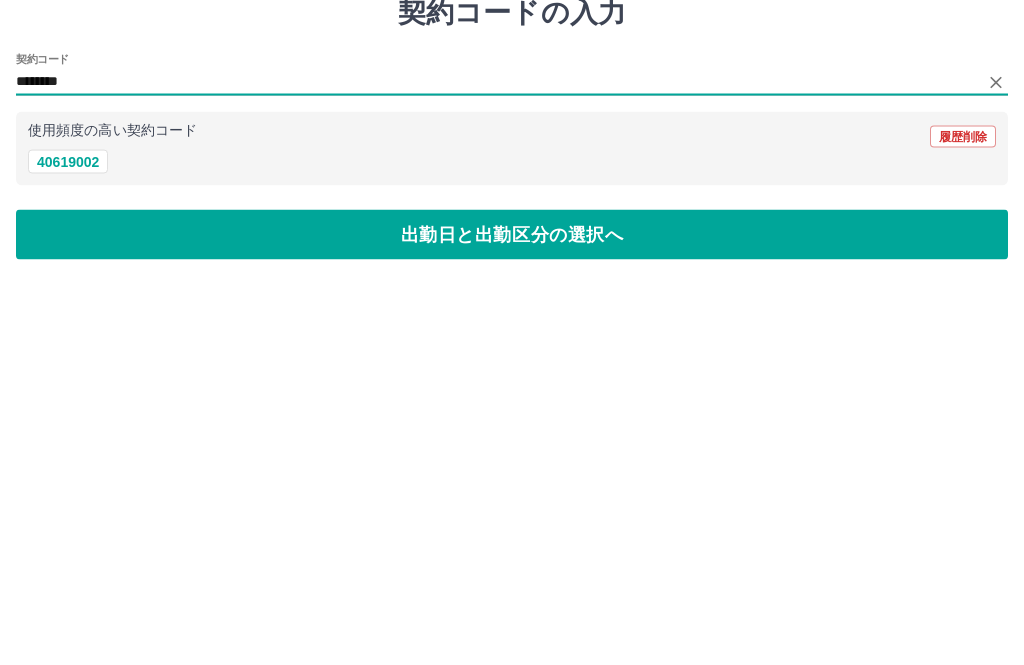 type on "********" 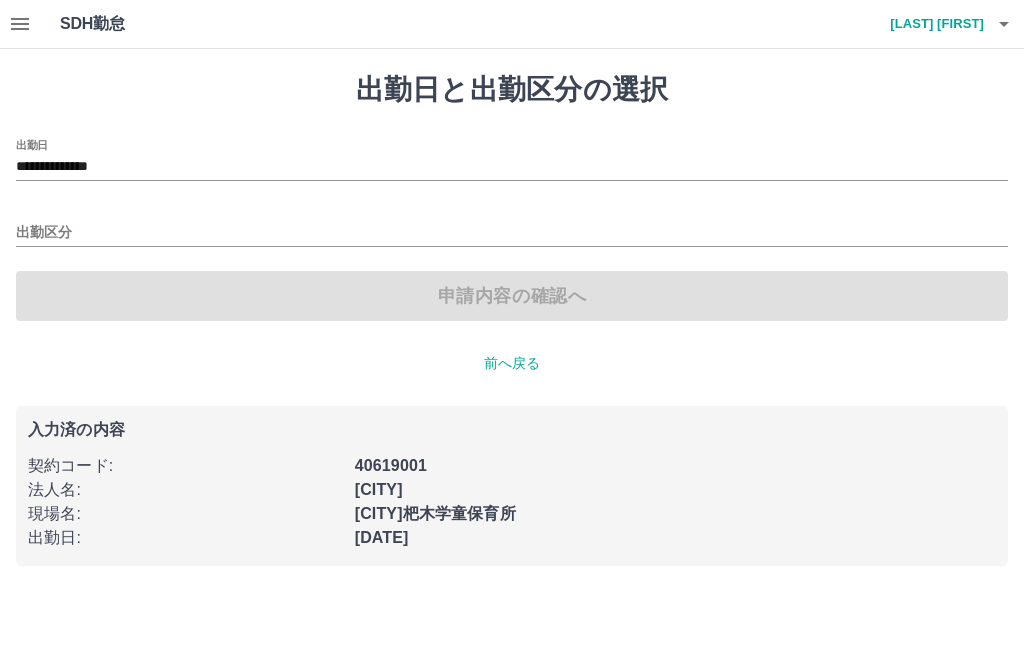 click on "出勤区分" at bounding box center [512, 233] 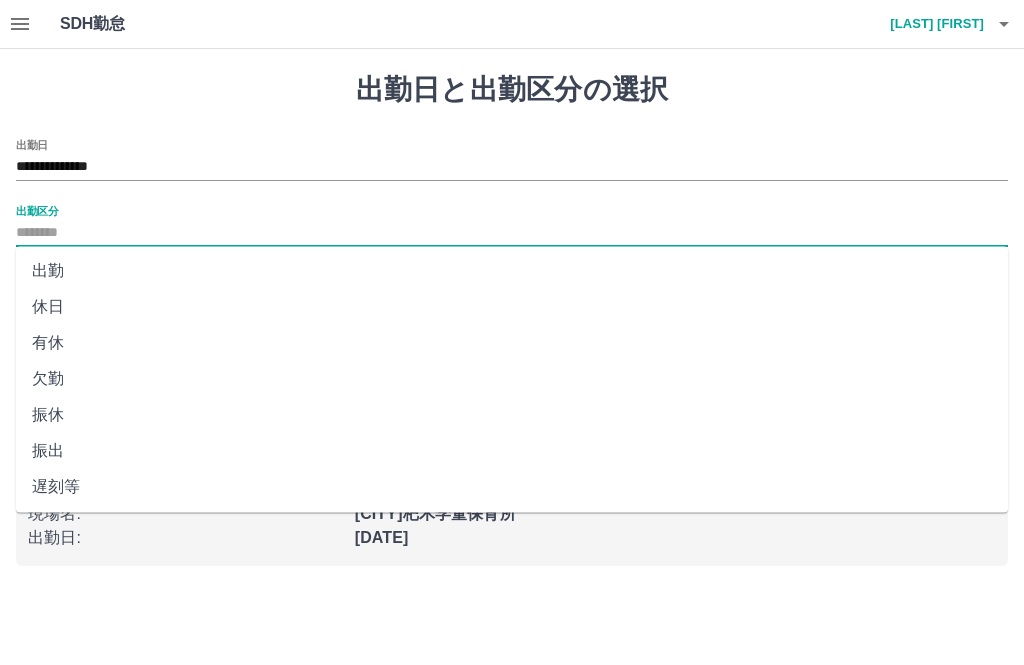 scroll, scrollTop: 7, scrollLeft: 0, axis: vertical 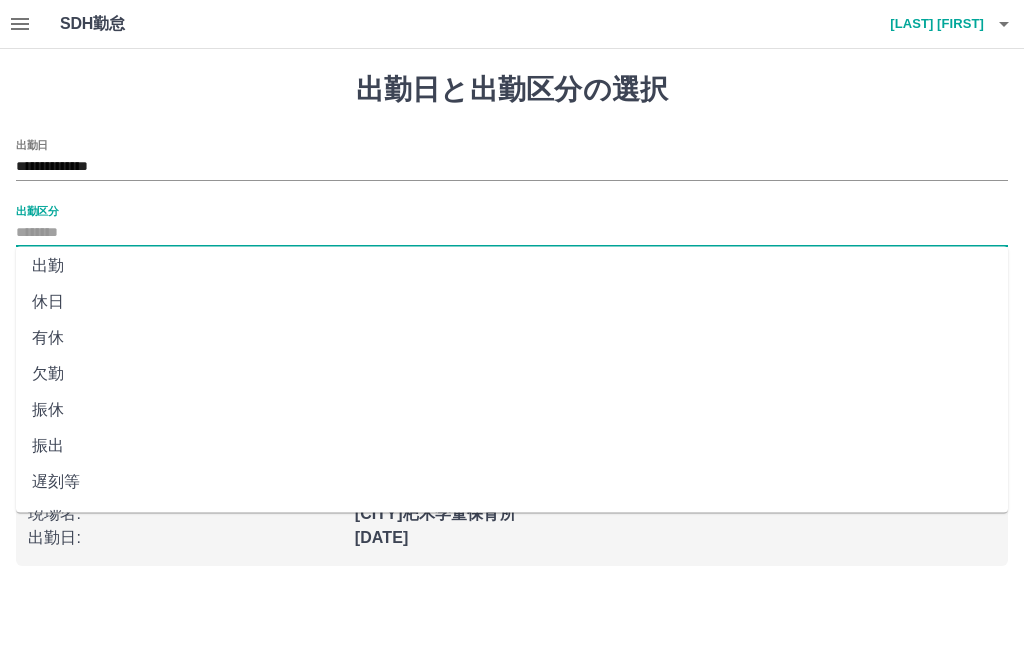 click on "**********" at bounding box center [512, 167] 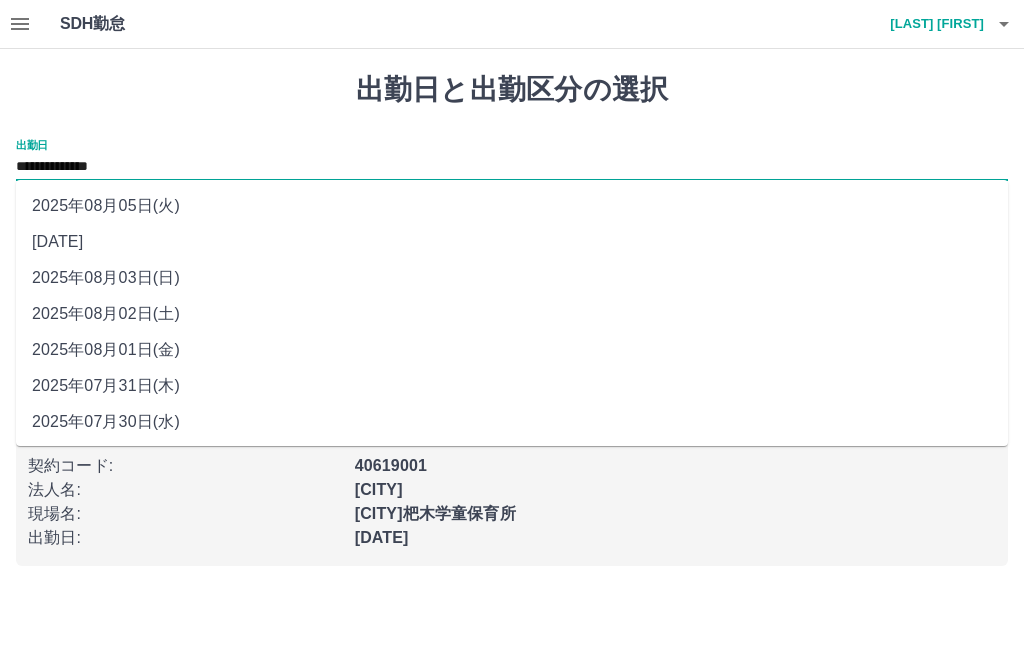 click on "2025年08月05日(火)" at bounding box center (512, 206) 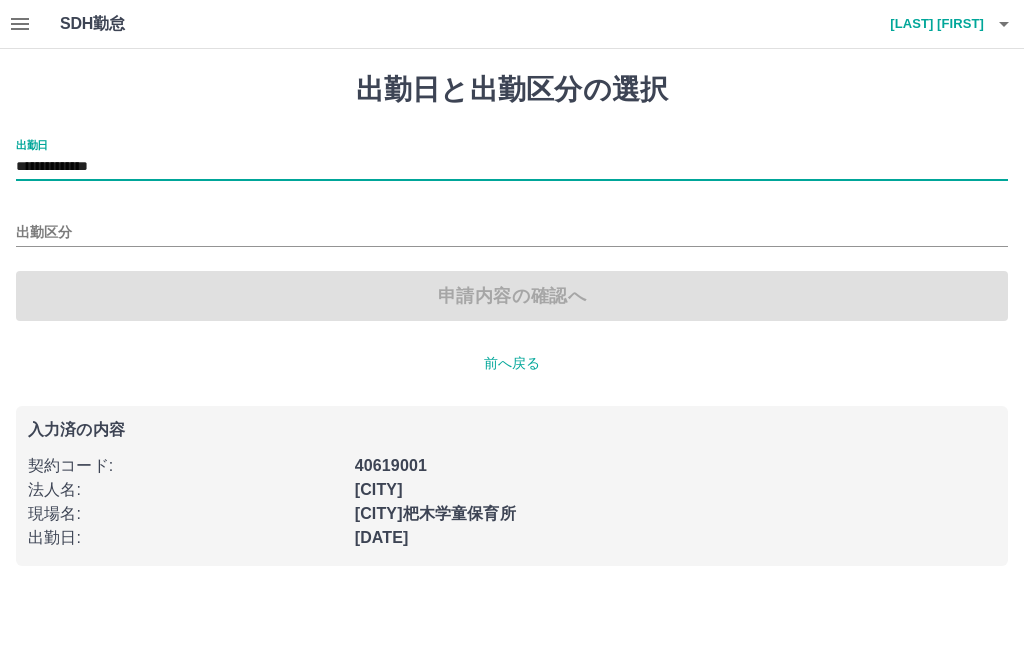 click on "出勤区分" at bounding box center [512, 233] 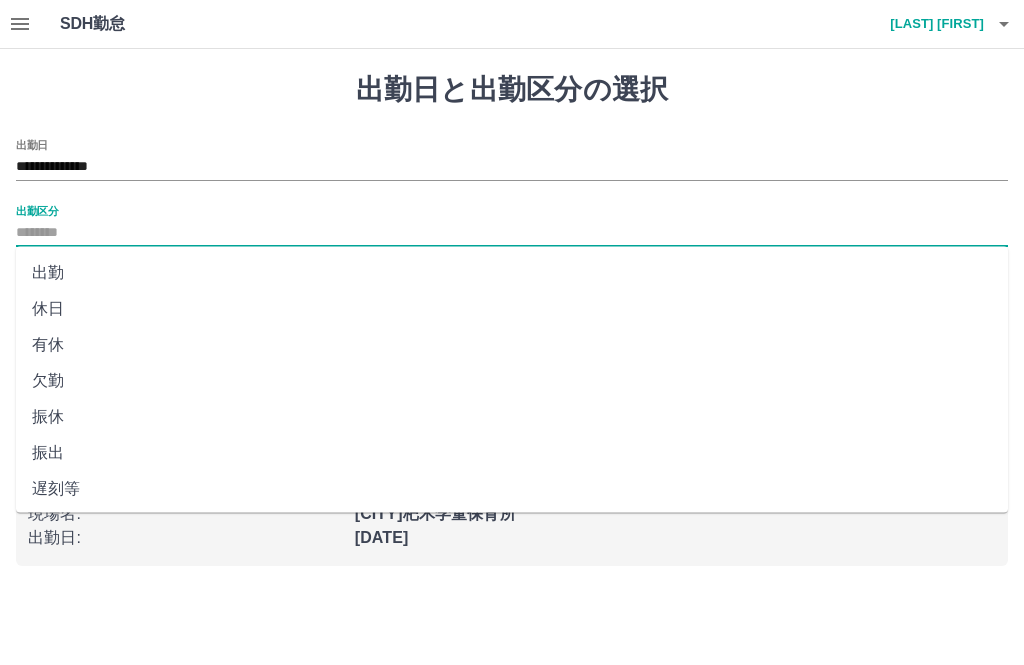 click on "有休" at bounding box center (512, 345) 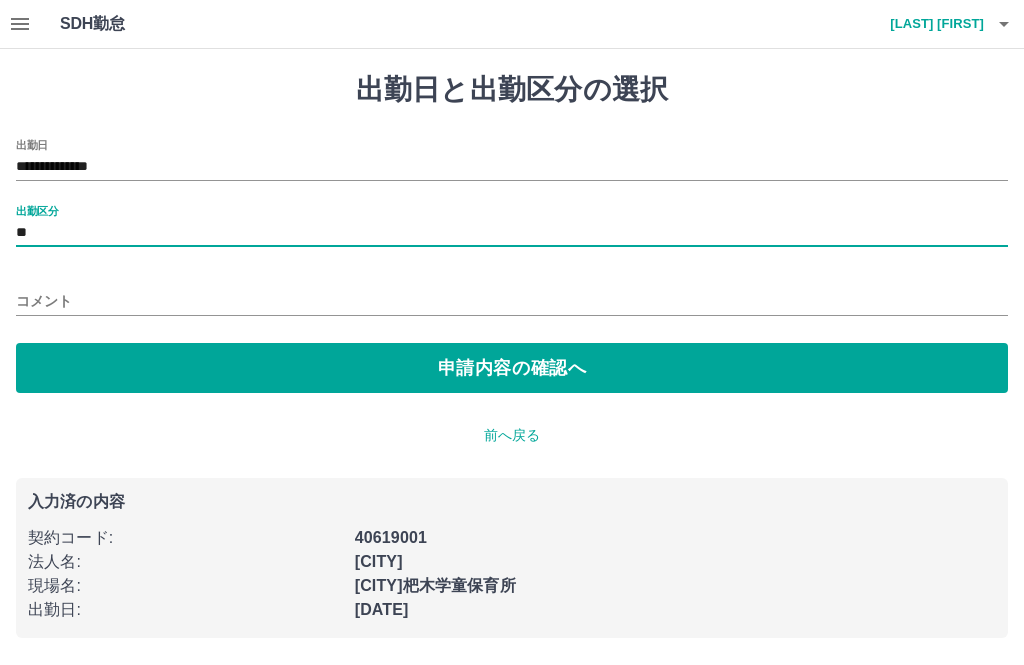 click on "コメント" at bounding box center [512, 301] 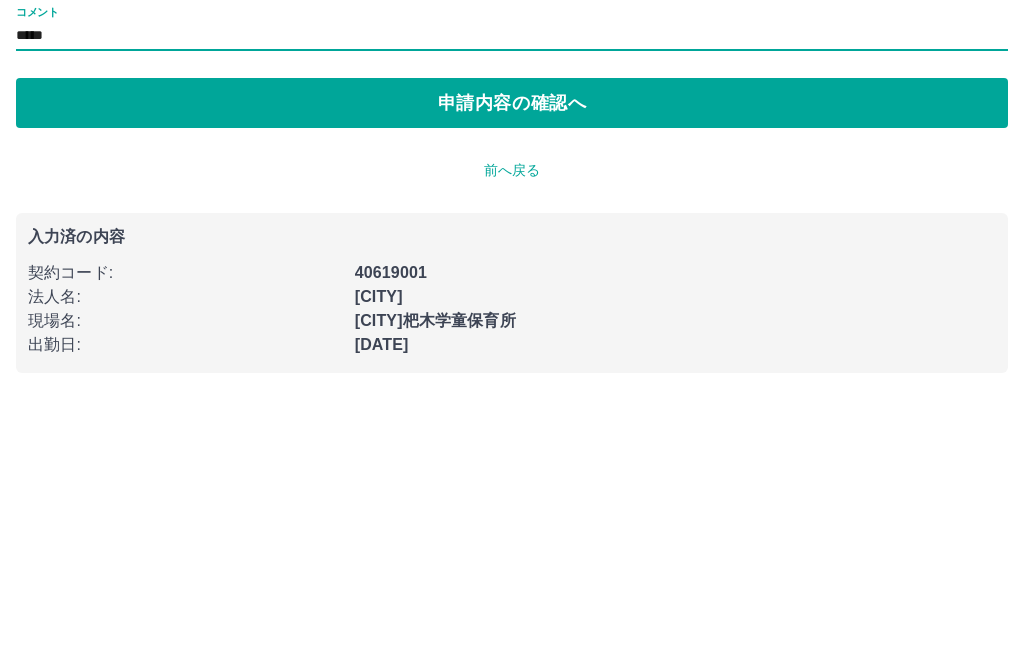 type on "*****" 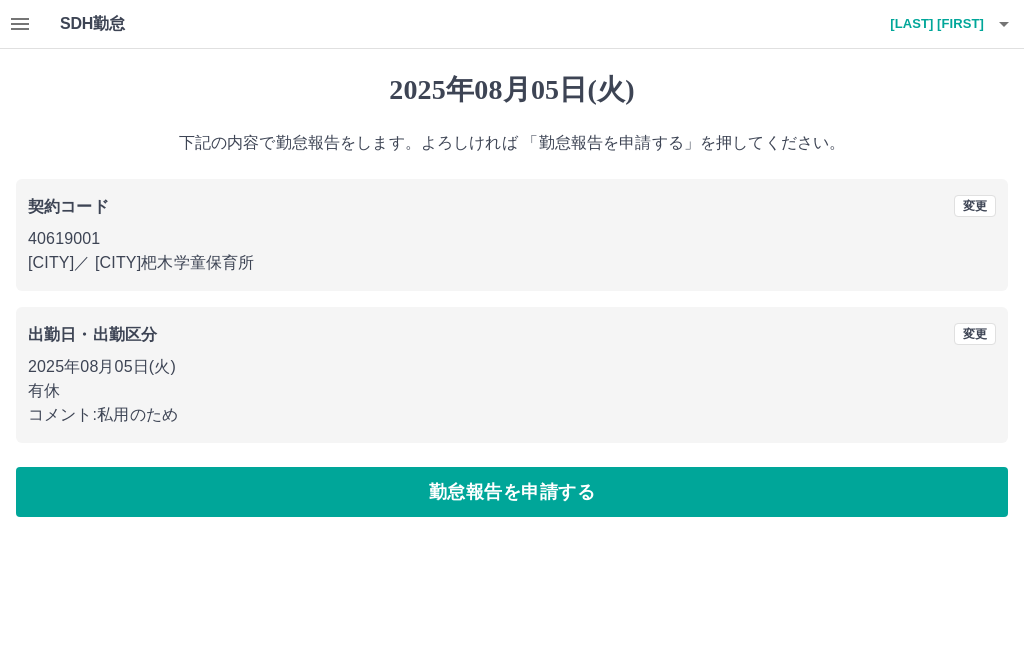 click on "勤怠報告を申請する" at bounding box center (512, 492) 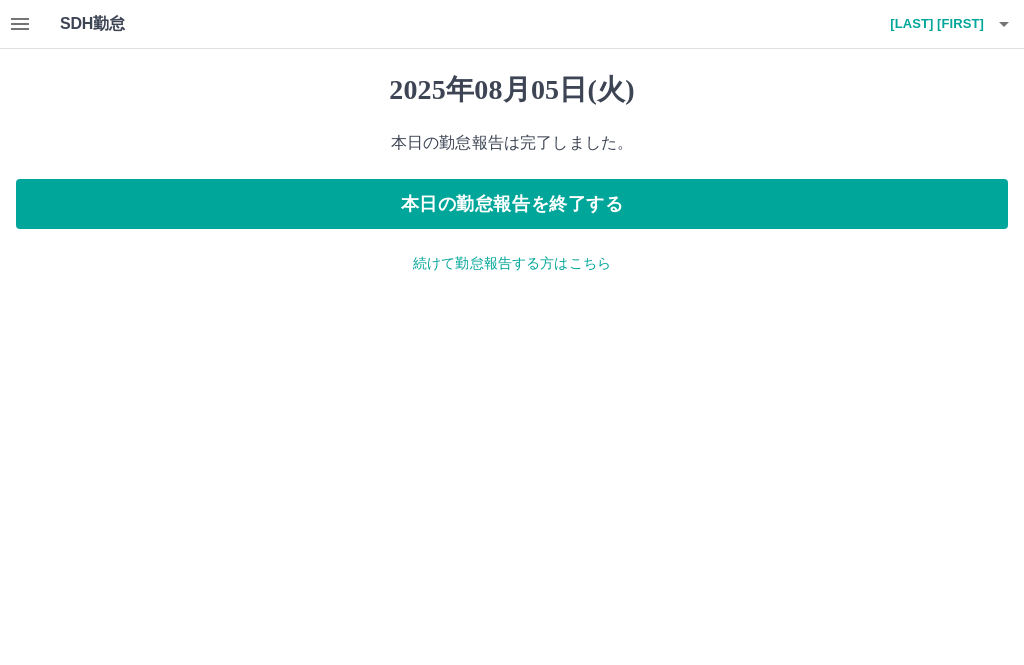 click on "本日の勤怠報告を終了する" at bounding box center (512, 204) 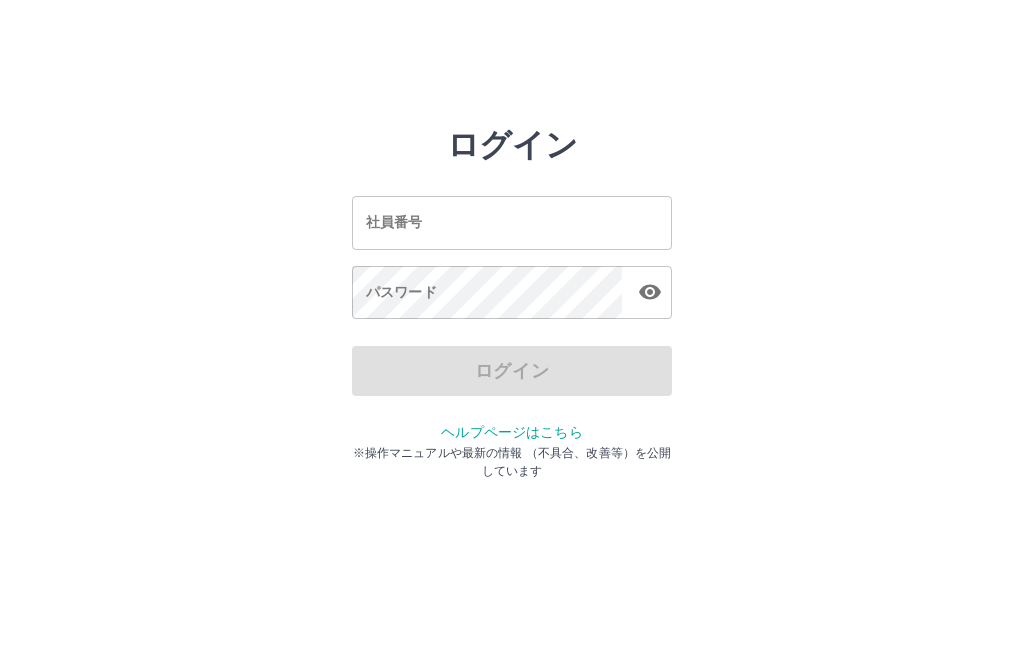 scroll, scrollTop: 0, scrollLeft: 0, axis: both 